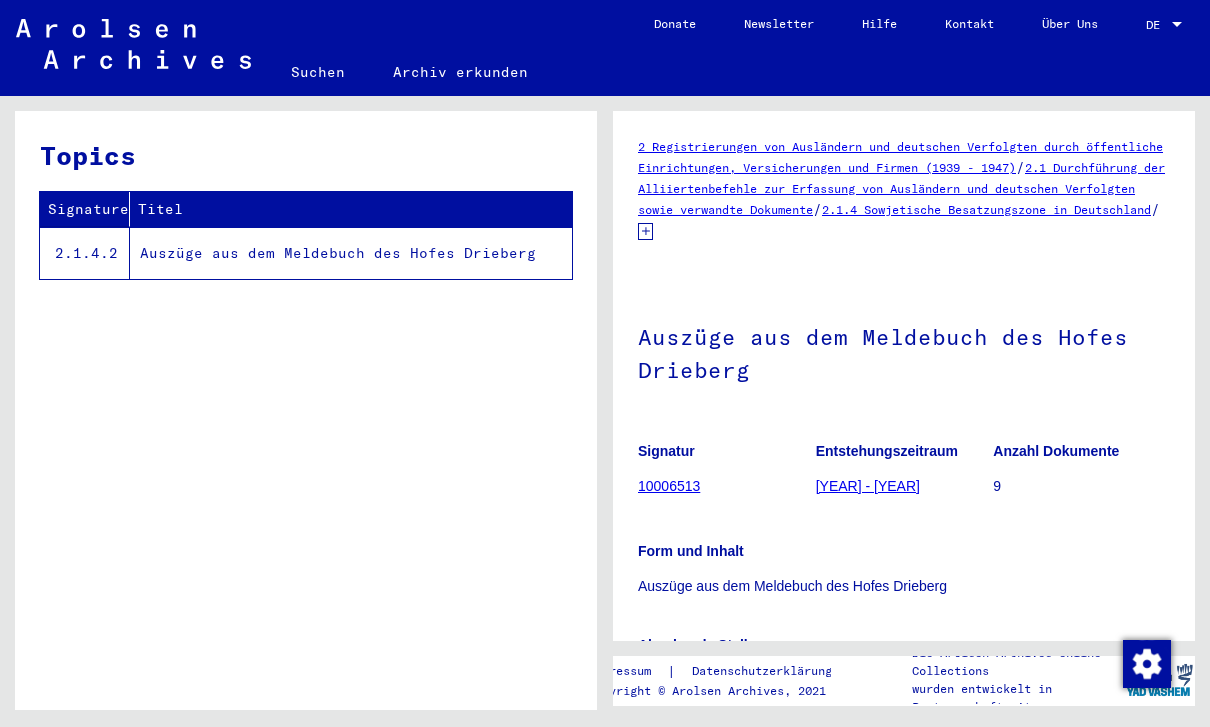 scroll, scrollTop: 0, scrollLeft: 0, axis: both 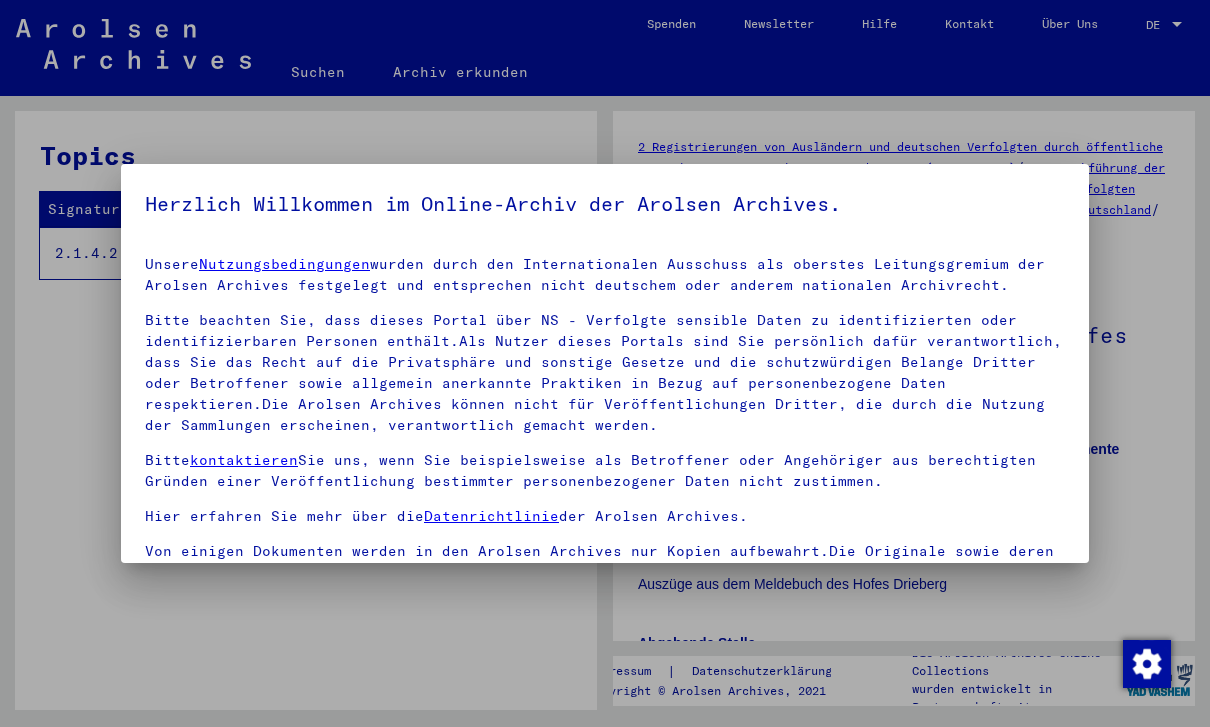 click at bounding box center (605, 363) 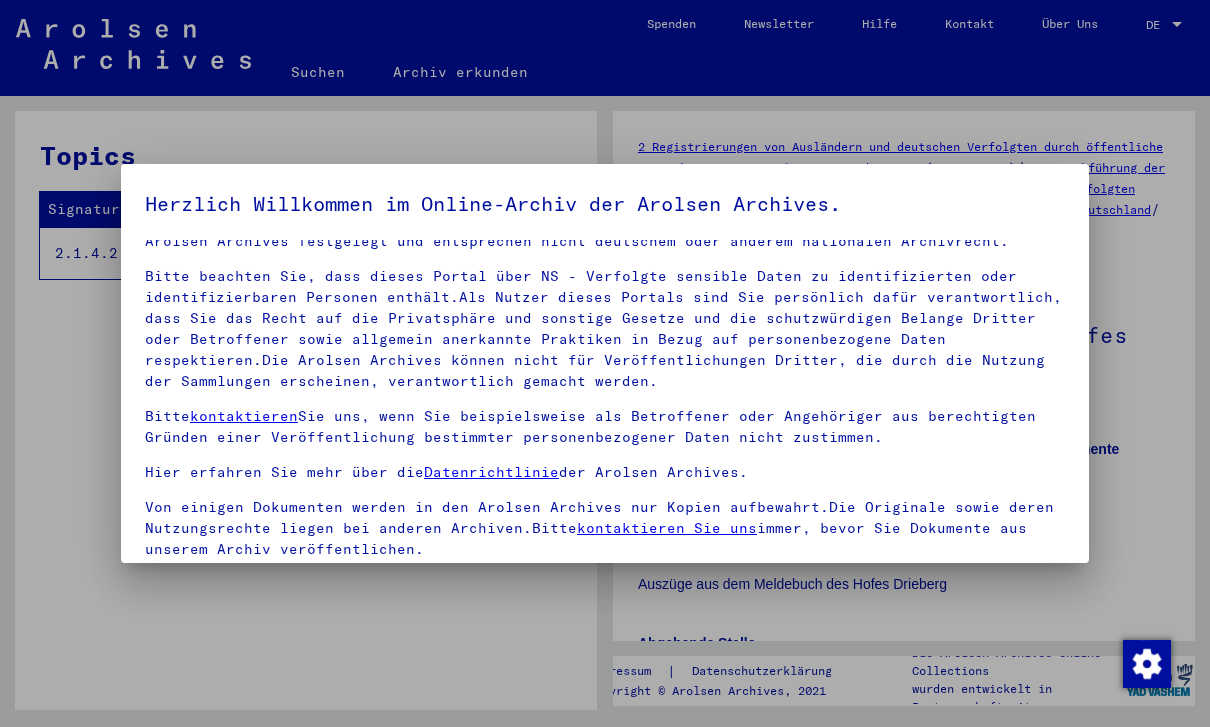 scroll, scrollTop: 33, scrollLeft: 0, axis: vertical 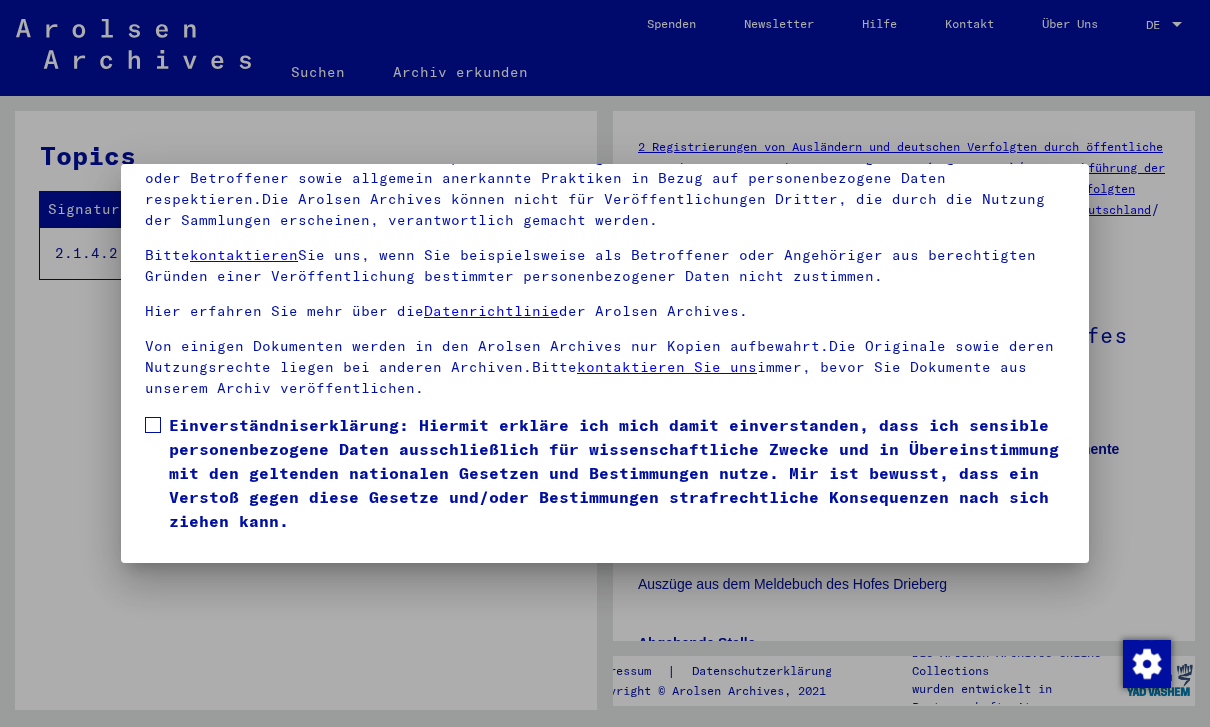 click at bounding box center [605, 363] 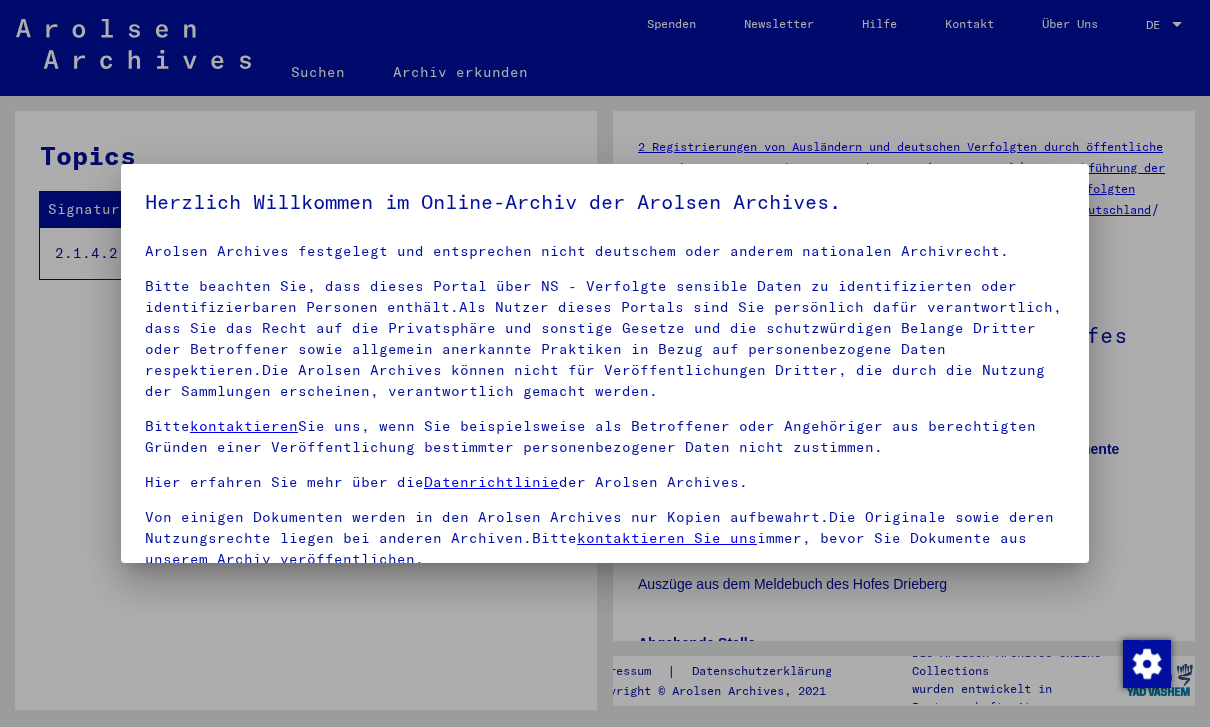 scroll, scrollTop: 15, scrollLeft: 0, axis: vertical 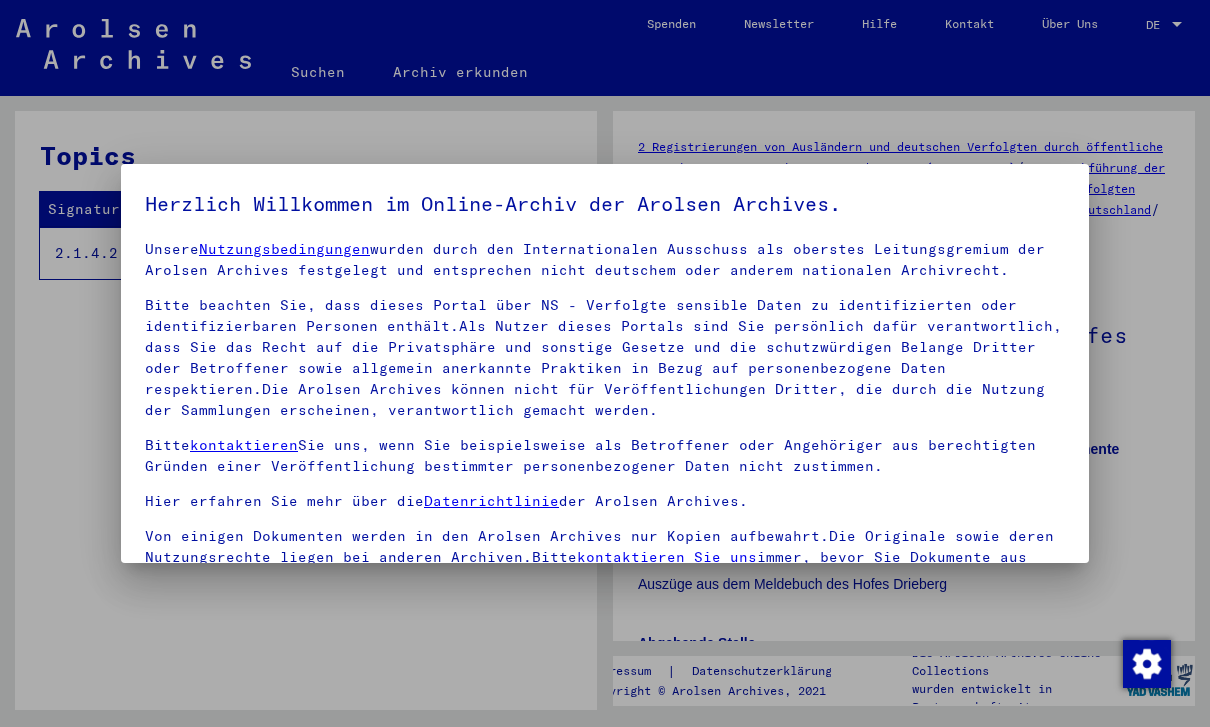 click at bounding box center (605, 363) 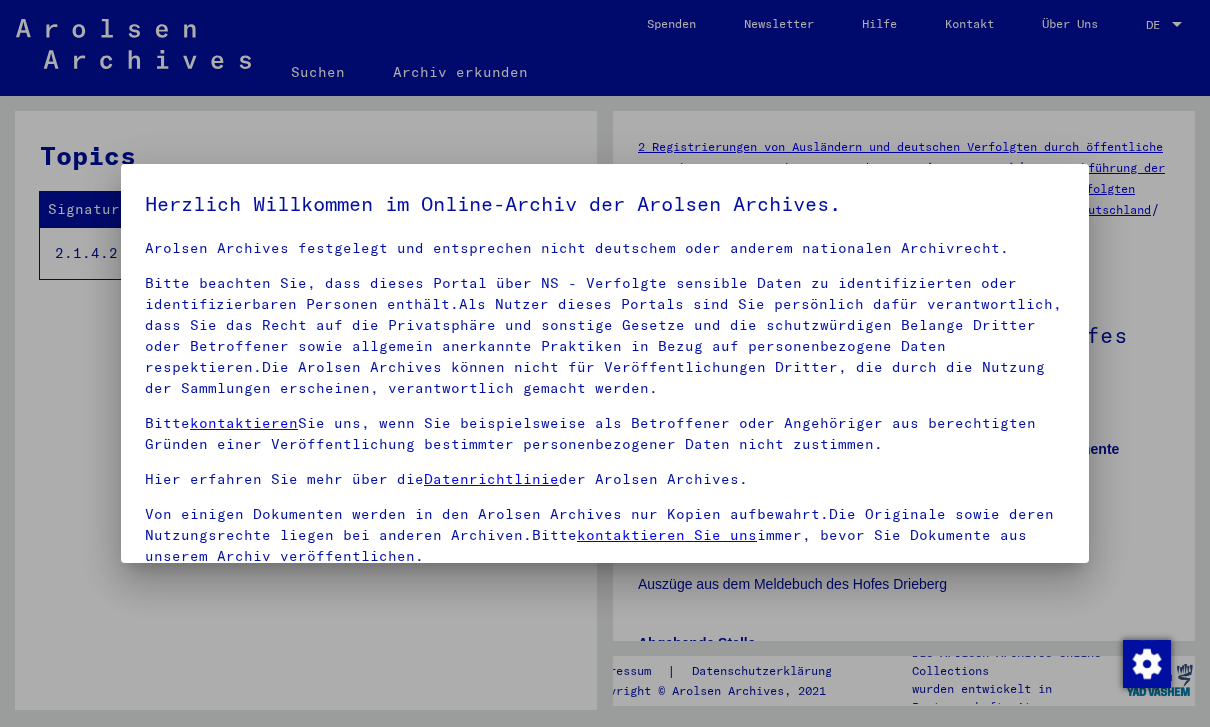 scroll, scrollTop: 34, scrollLeft: 0, axis: vertical 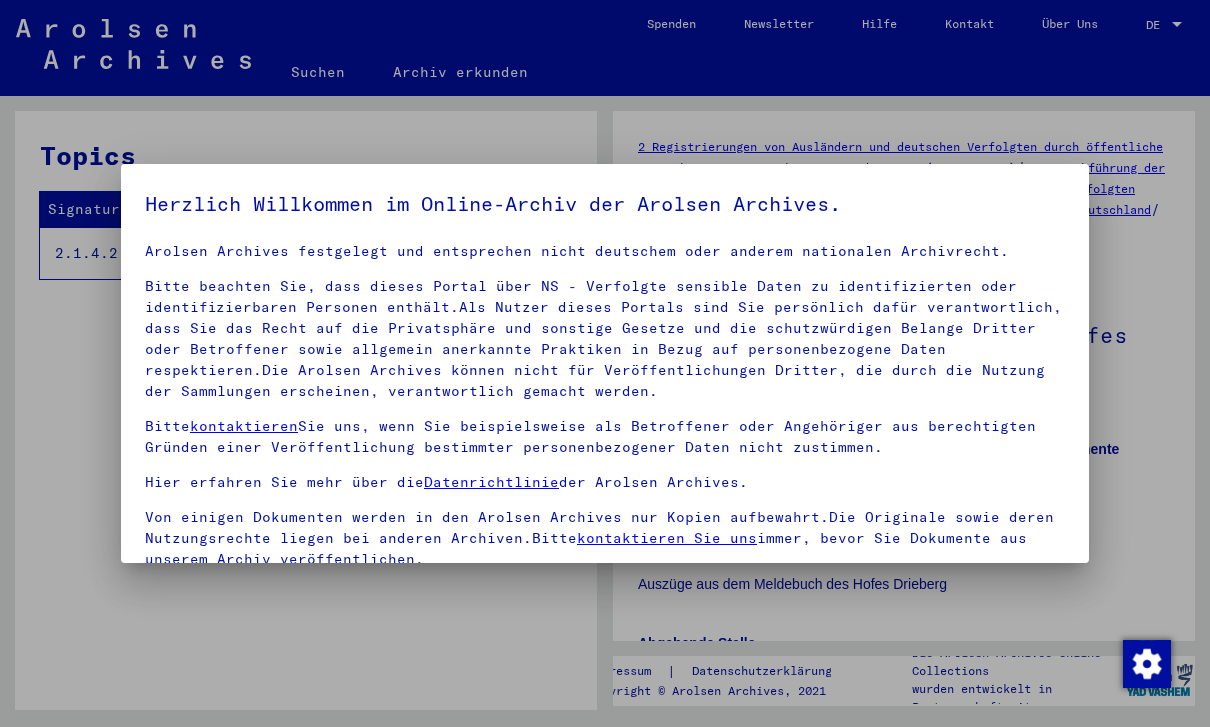 click at bounding box center (605, 363) 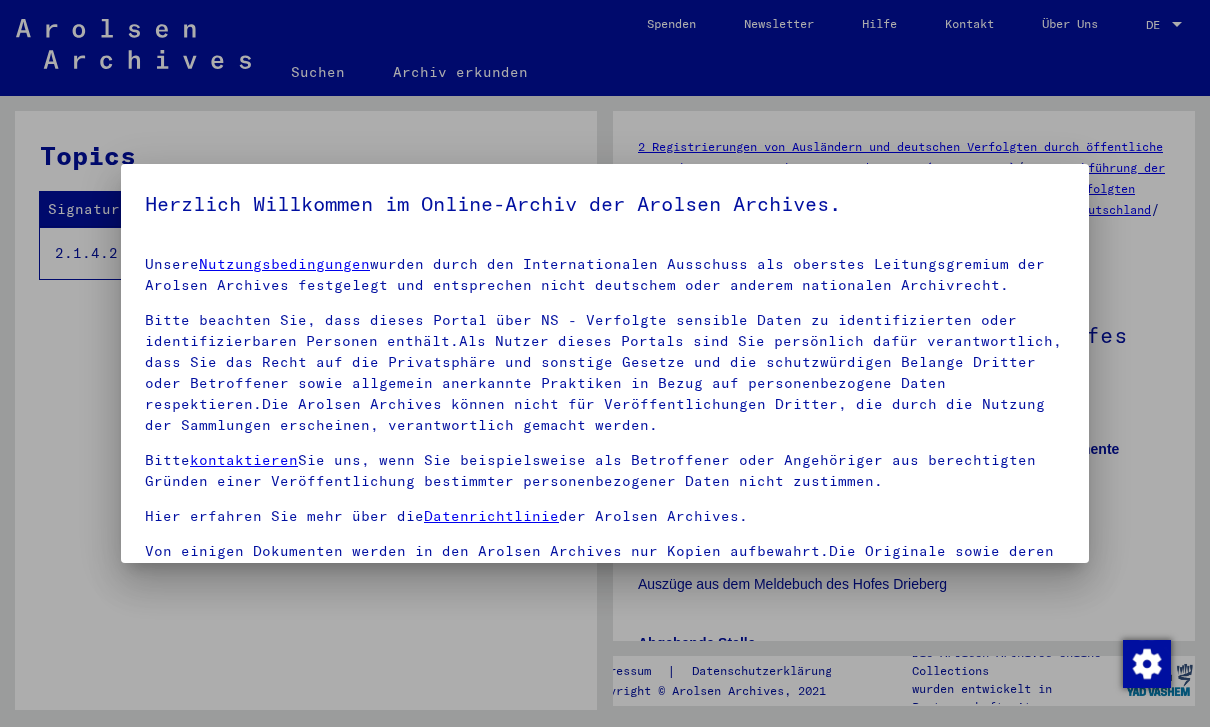 click at bounding box center (605, 363) 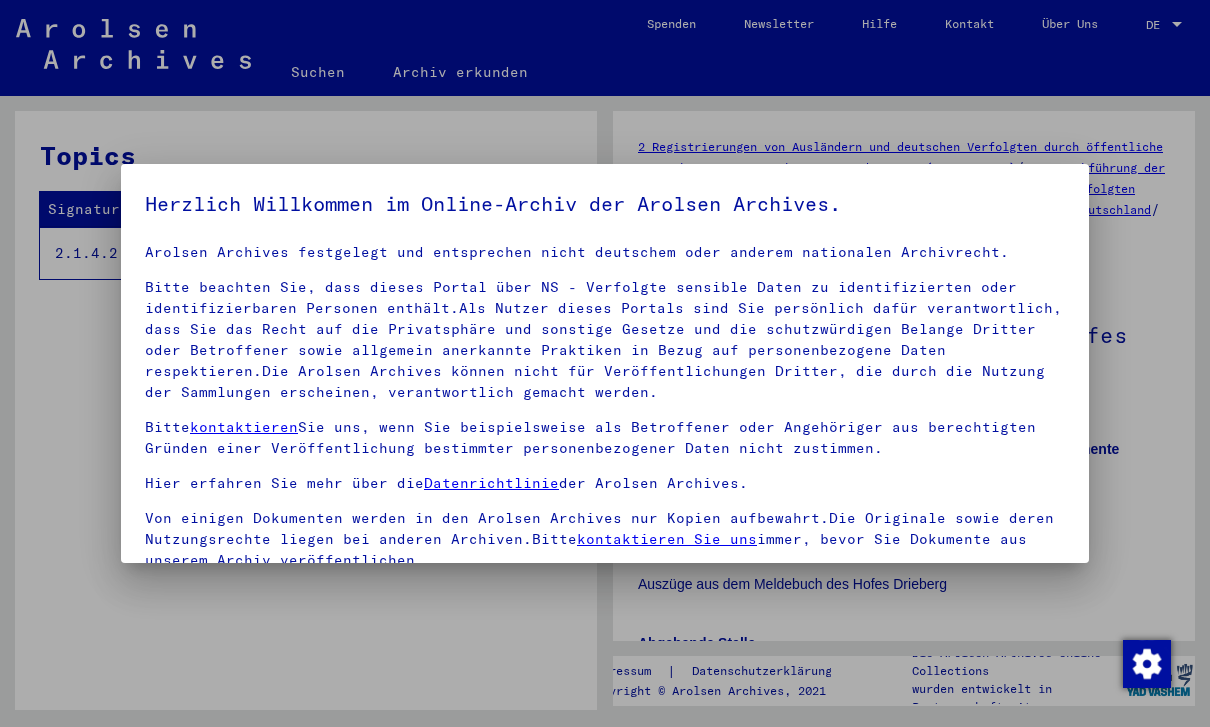 scroll, scrollTop: 32, scrollLeft: 0, axis: vertical 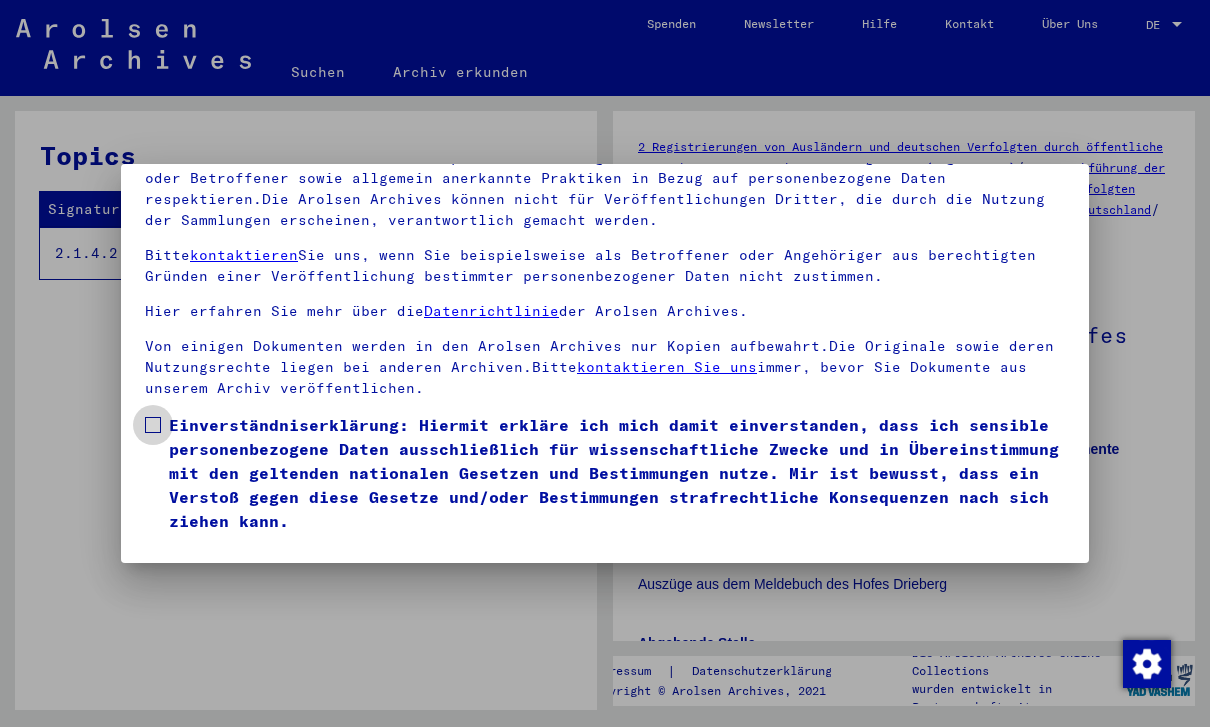 click at bounding box center [153, 425] 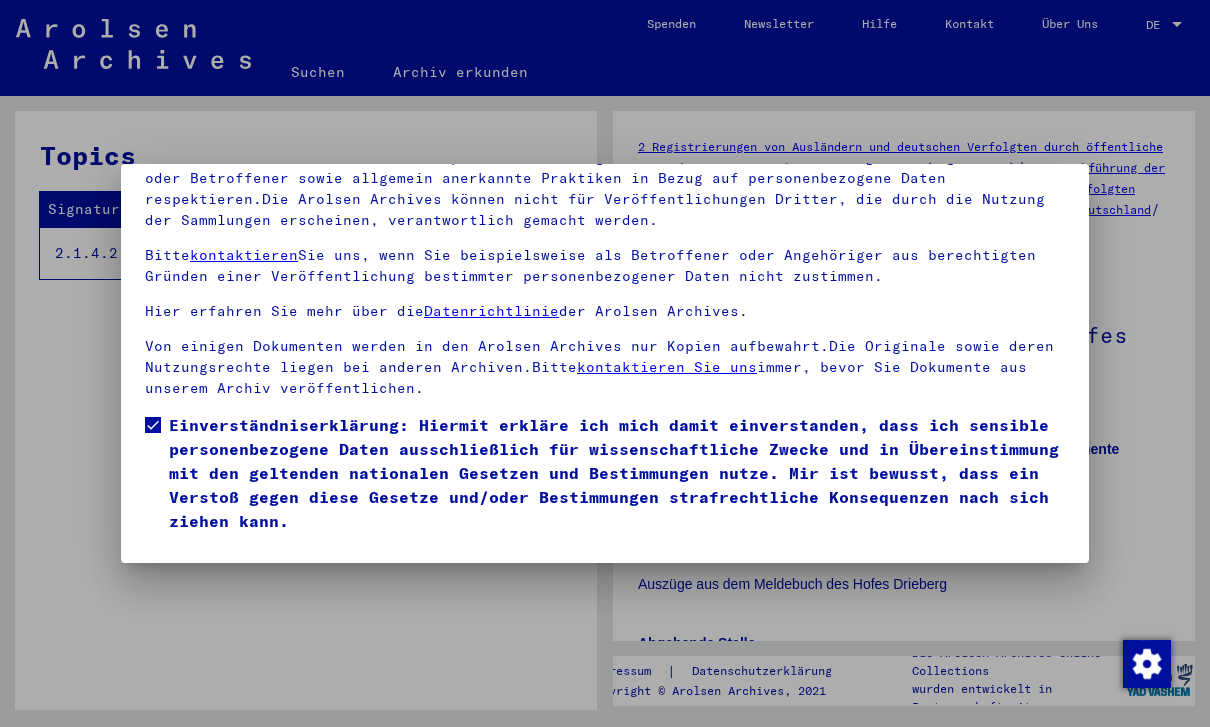 click on "Ich stimme zu" at bounding box center [220, 562] 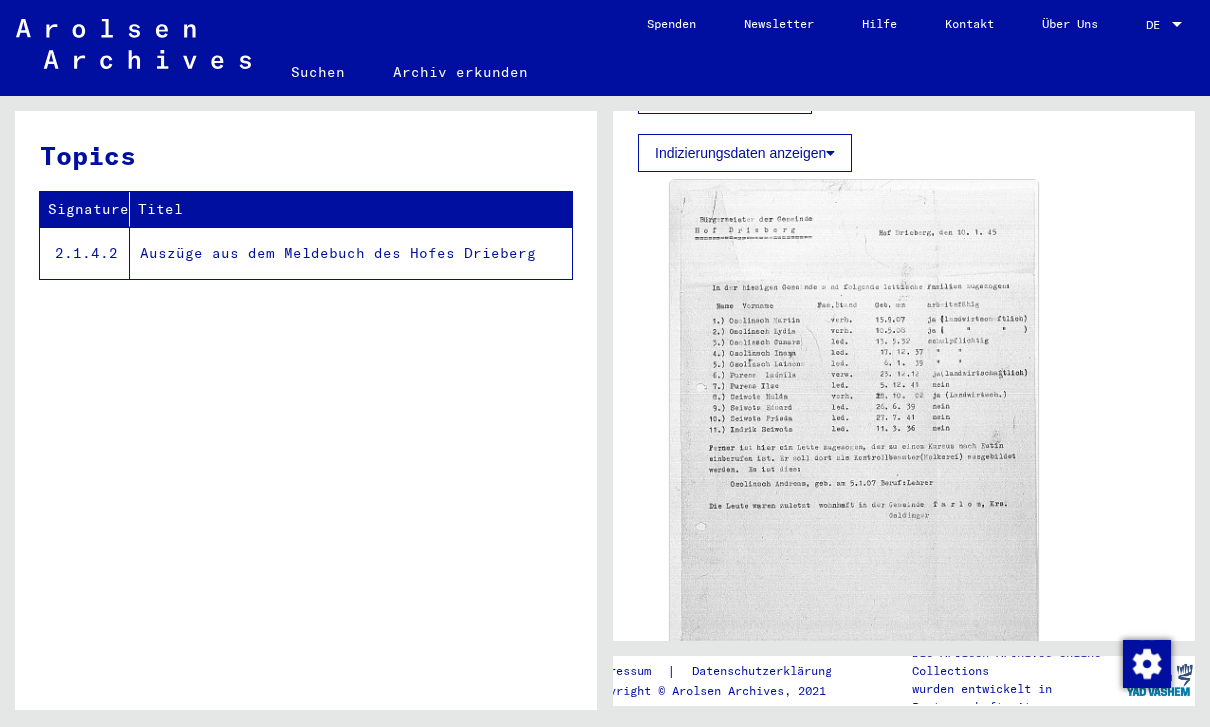 scroll, scrollTop: 623, scrollLeft: 0, axis: vertical 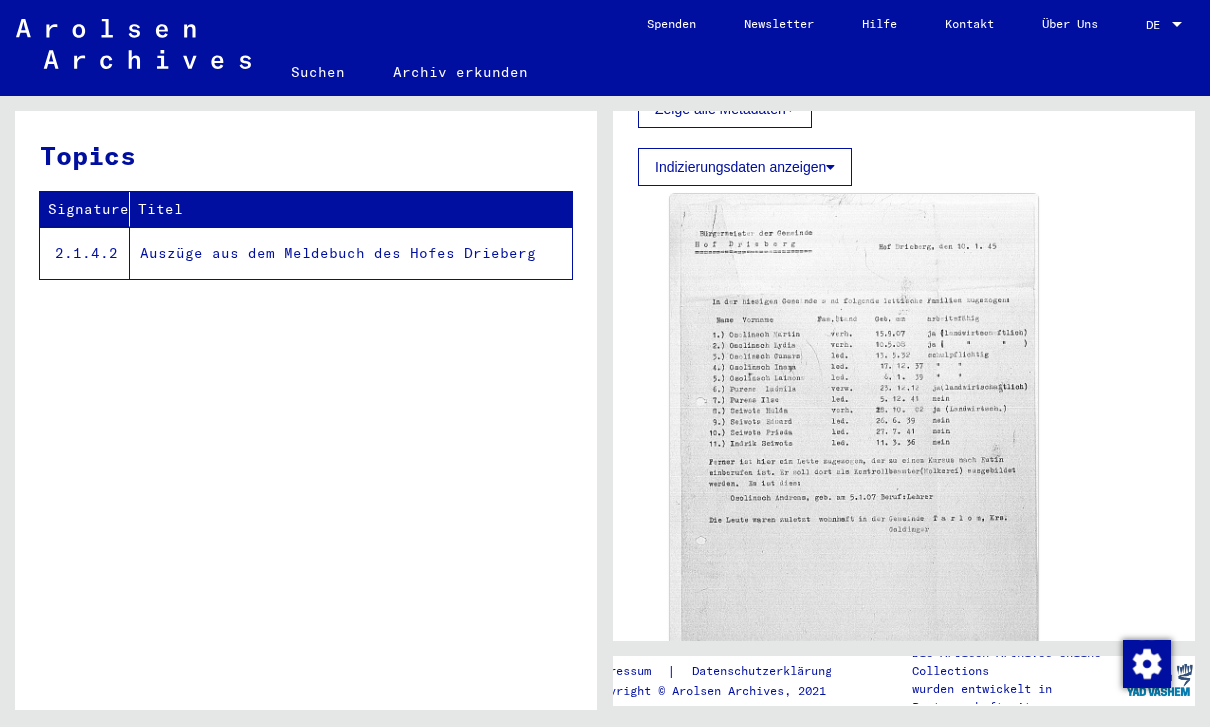 click on "Suchen" at bounding box center [318, 72] 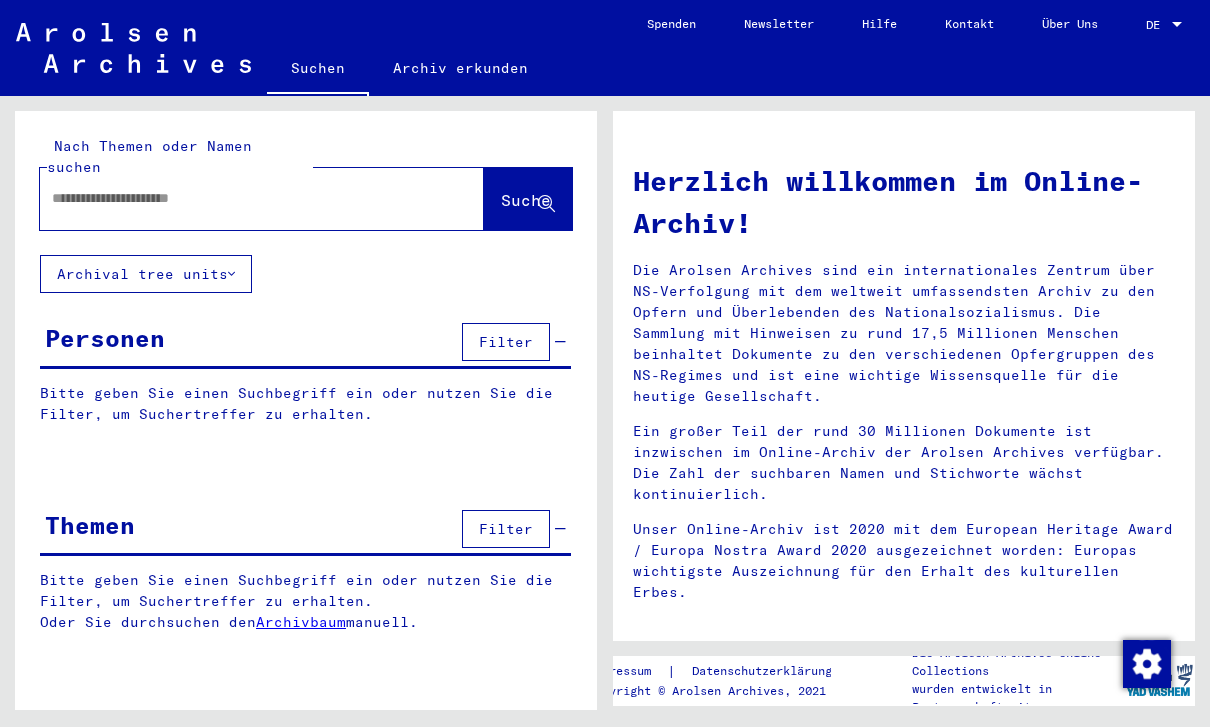 click at bounding box center (238, 198) 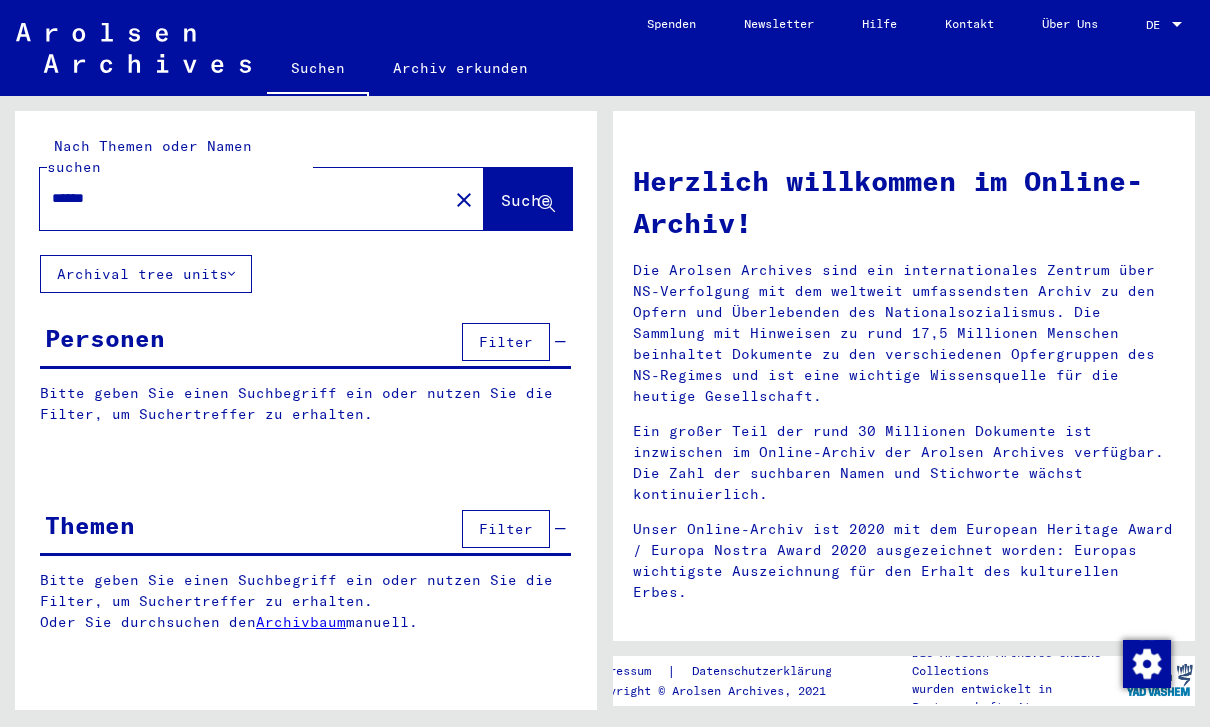 click on "Suche" at bounding box center (526, 200) 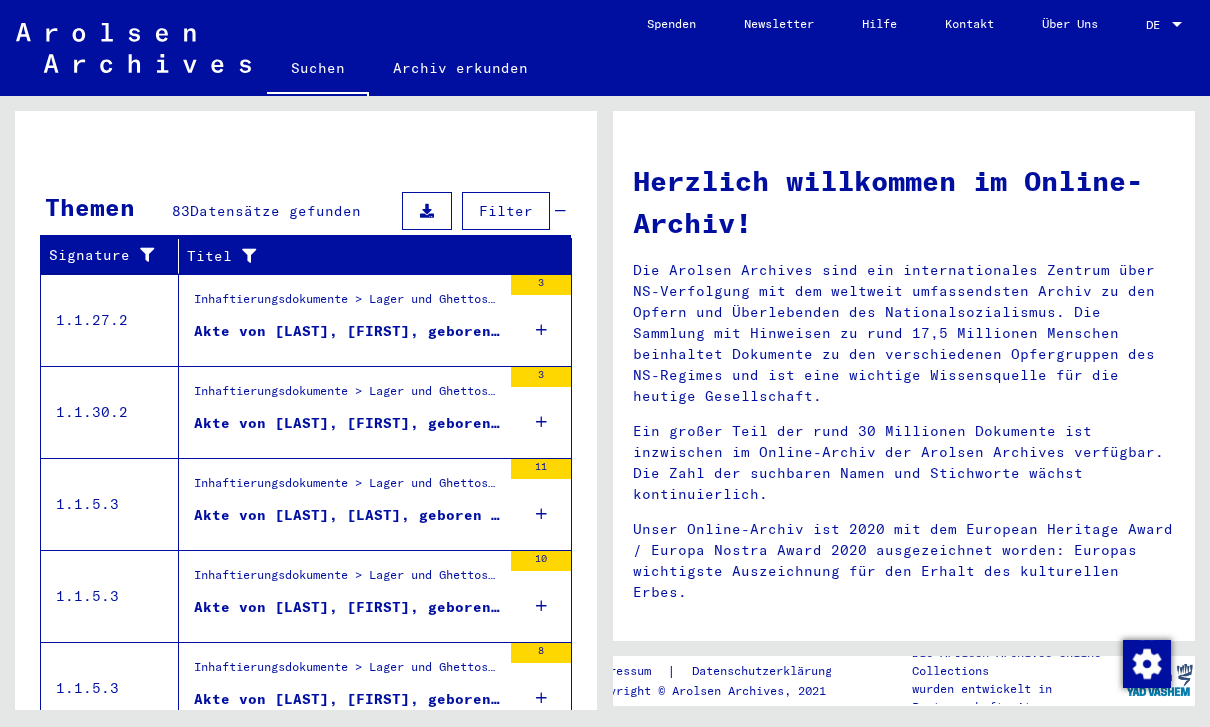 scroll, scrollTop: 608, scrollLeft: 0, axis: vertical 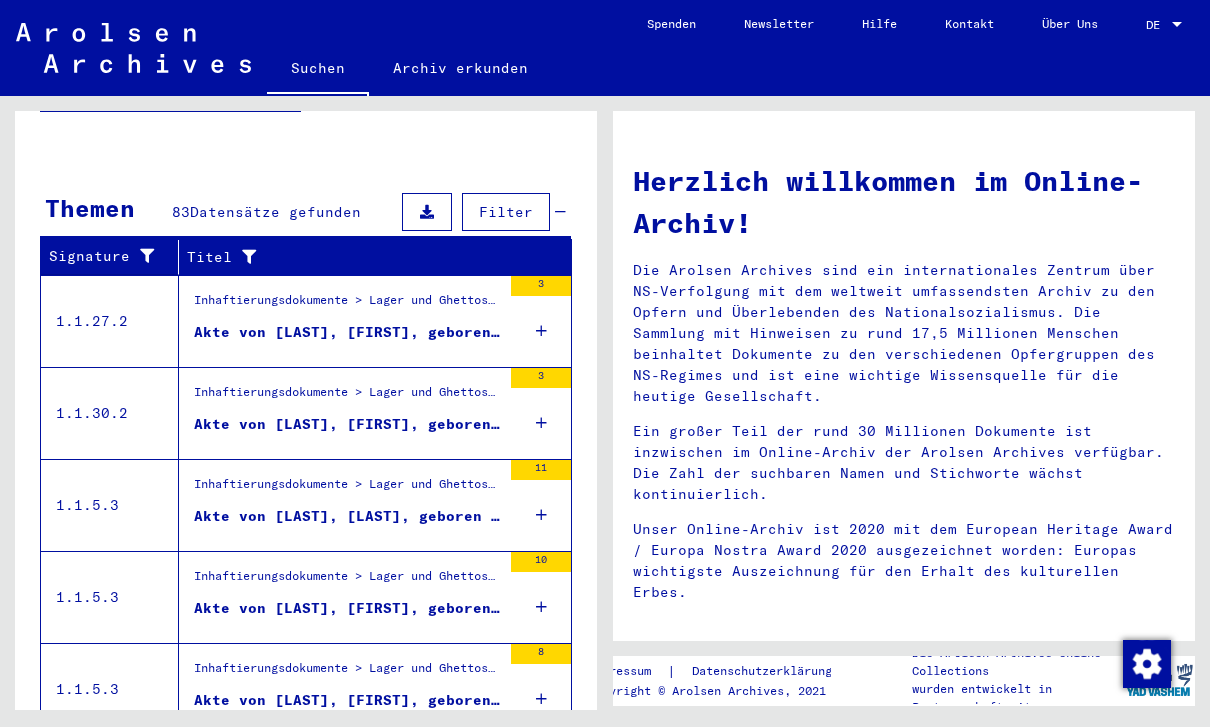 click on "Akte von [LAST], [FIRST], geboren am 17.01.1895, geboren in [CITY]" at bounding box center [347, 306] 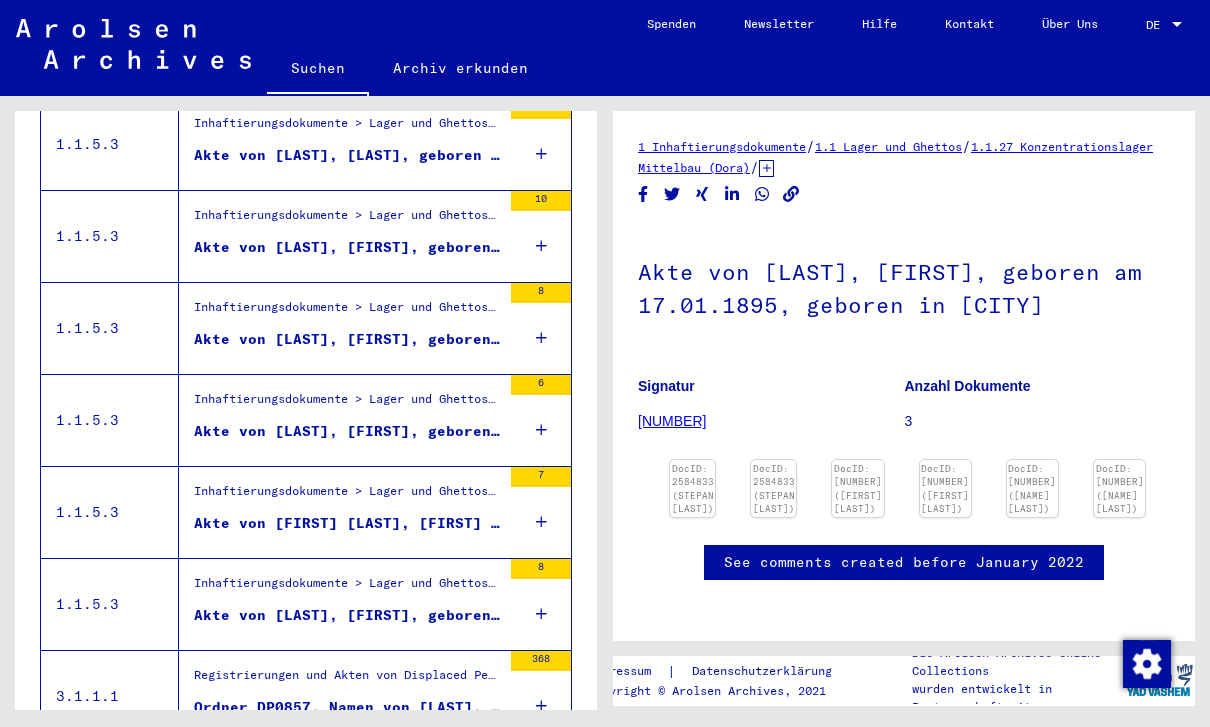 scroll, scrollTop: 0, scrollLeft: 0, axis: both 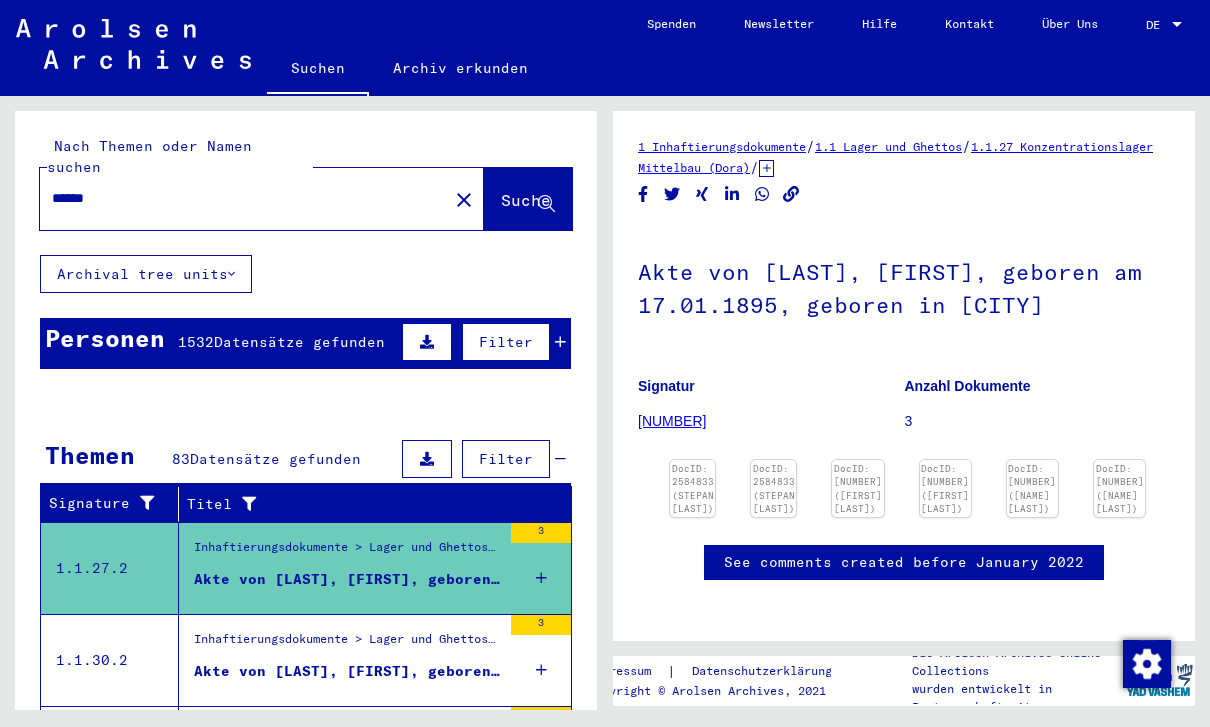 click on "******" at bounding box center (238, 198) 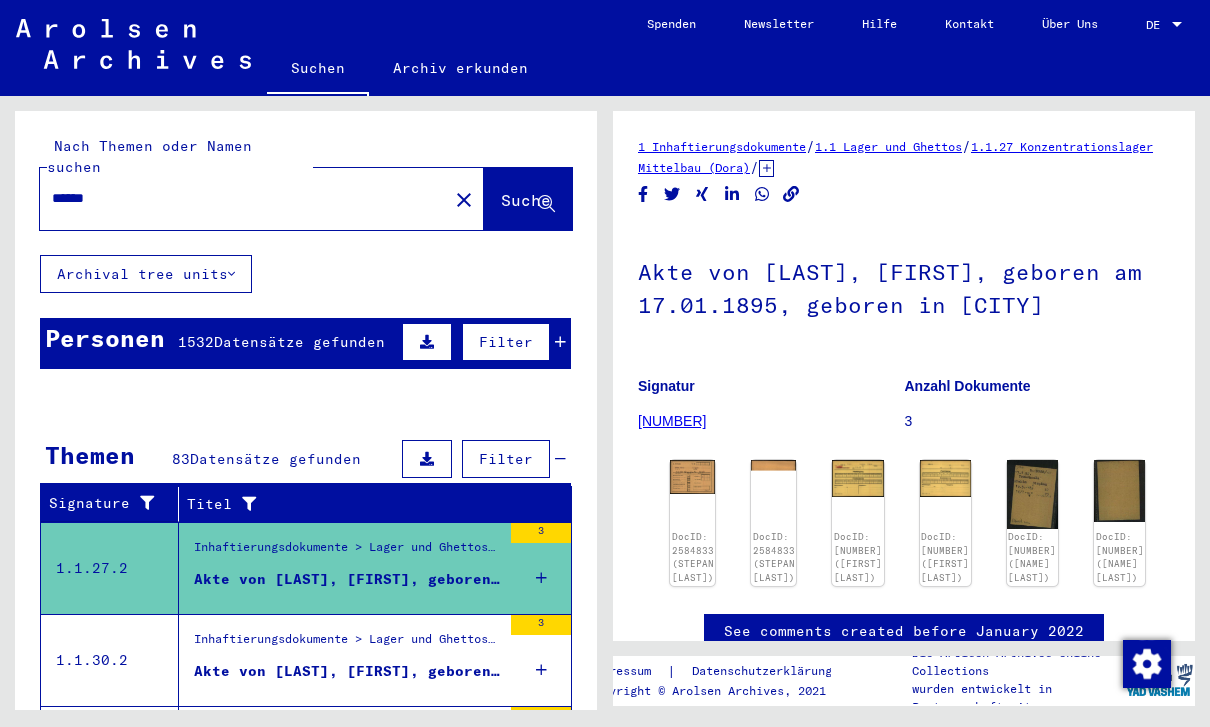 click on "close" at bounding box center [464, 200] 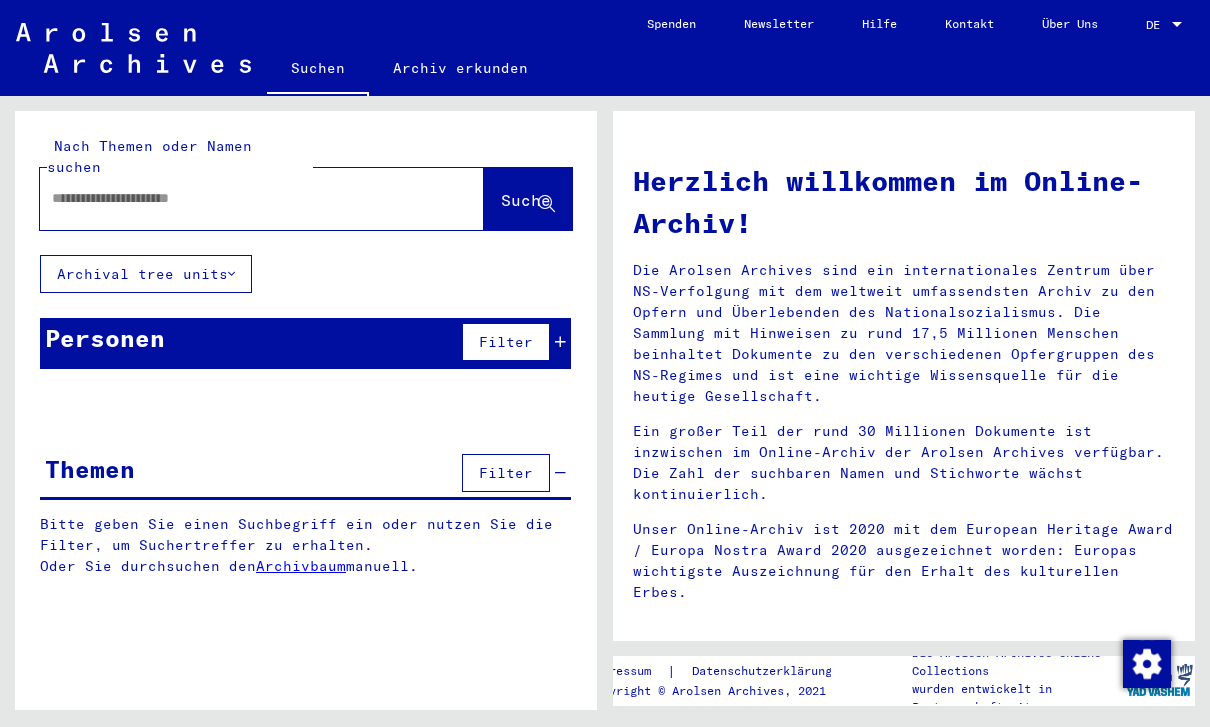 click at bounding box center (238, 198) 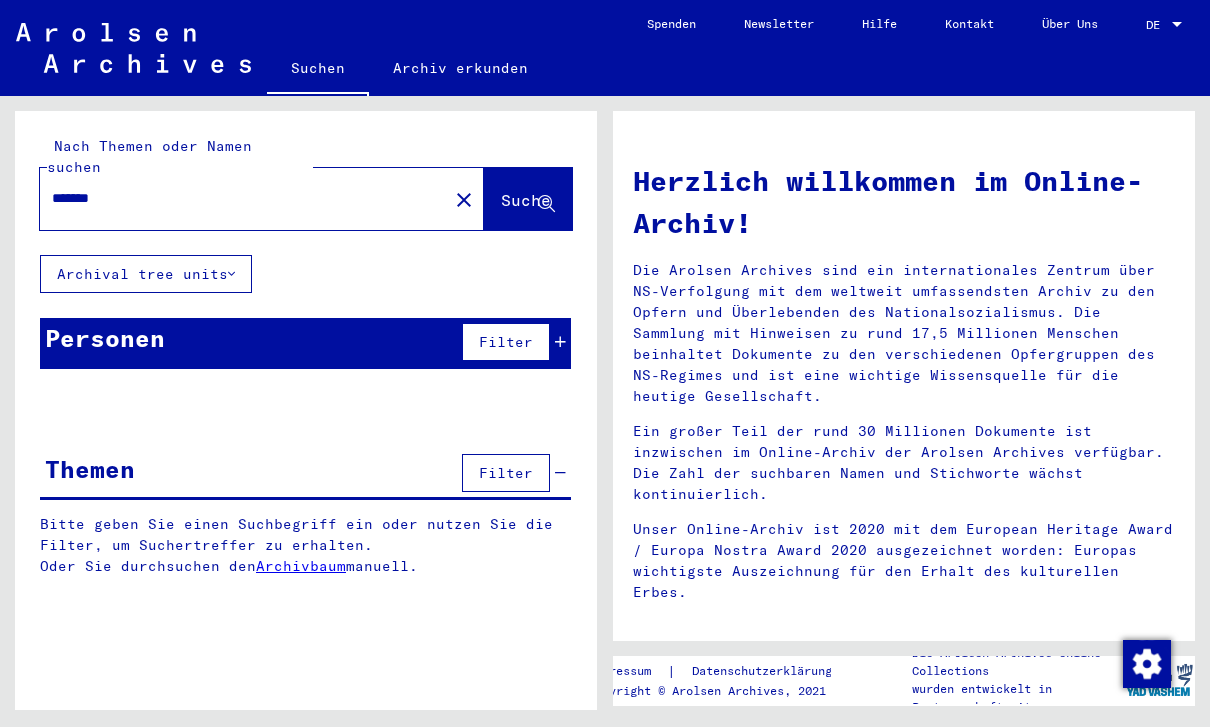 click on "Suche" at bounding box center (526, 200) 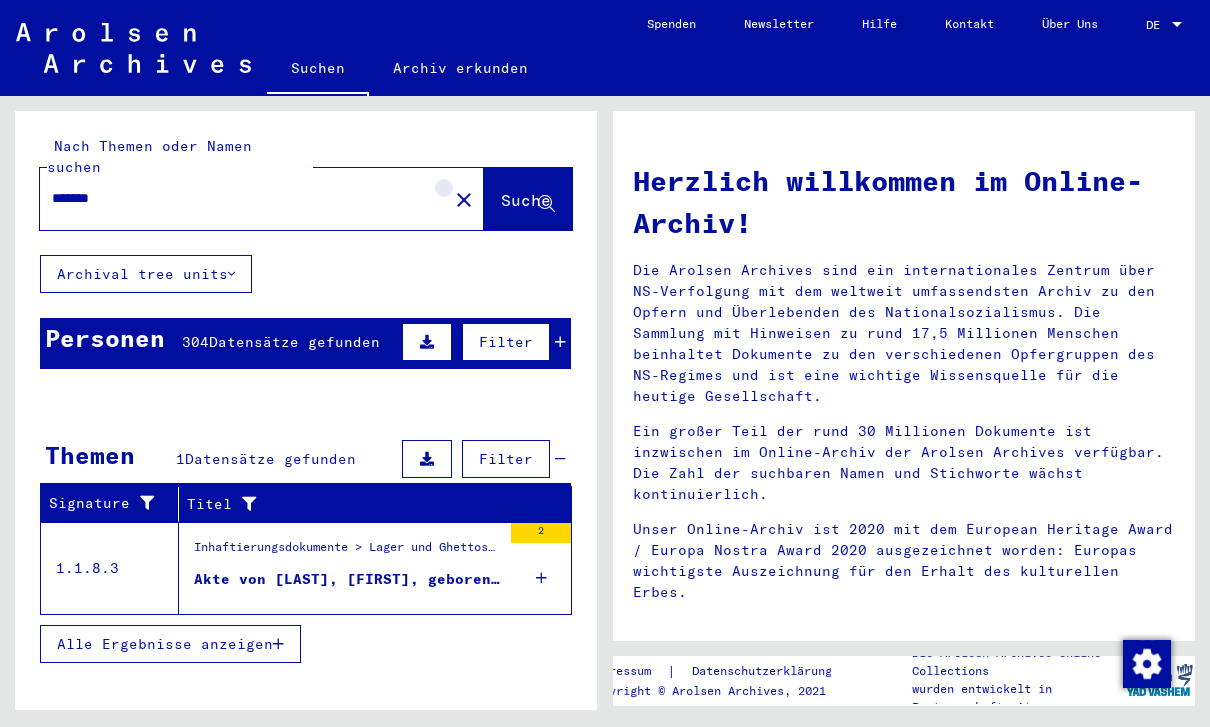 click on "close" at bounding box center [464, 200] 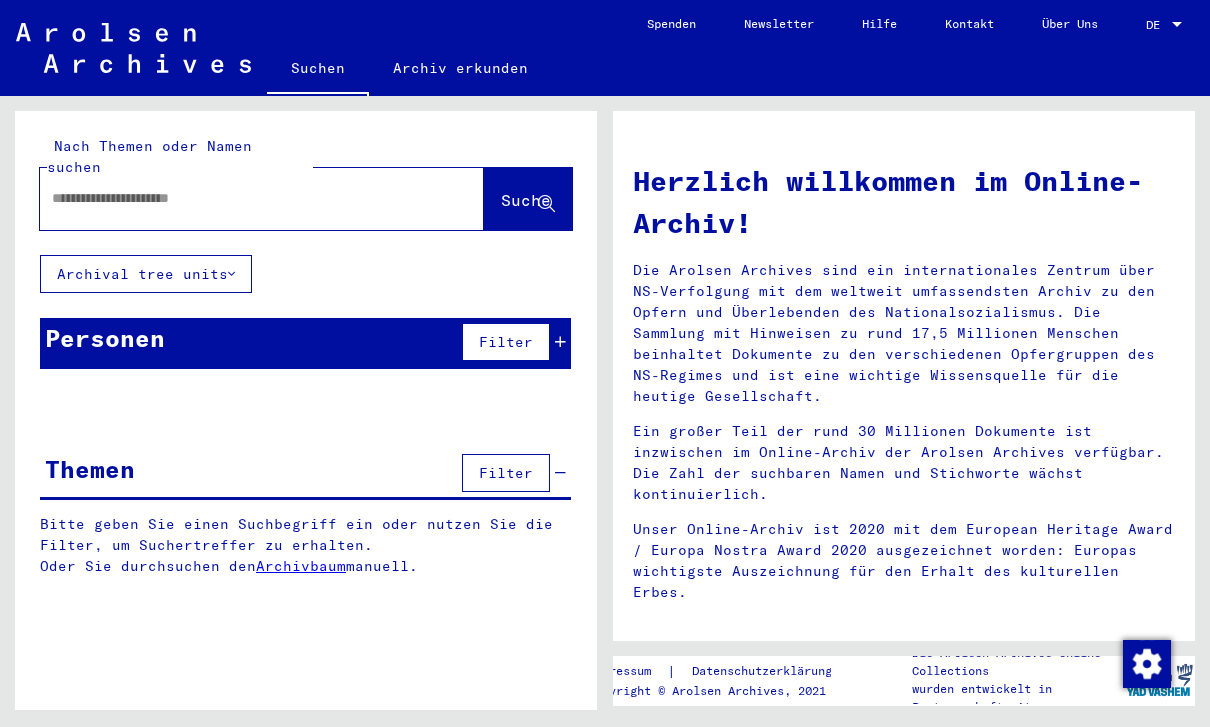 click at bounding box center [238, 198] 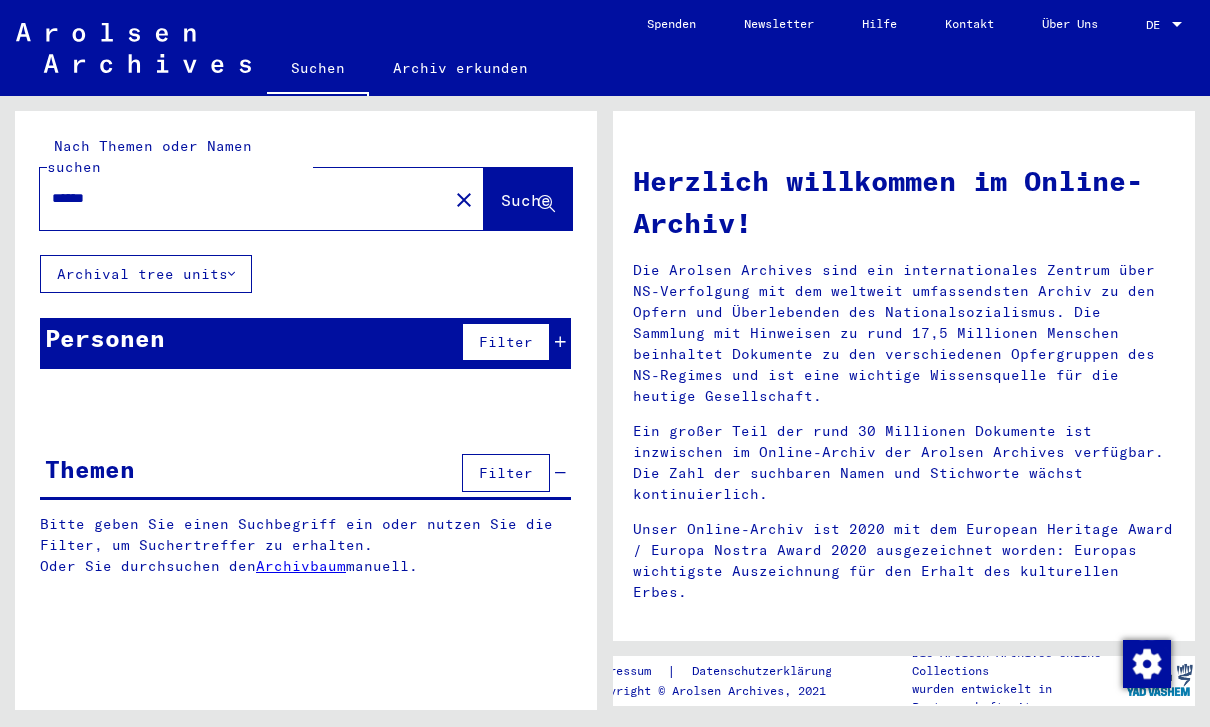 click on "Suche" at bounding box center (526, 200) 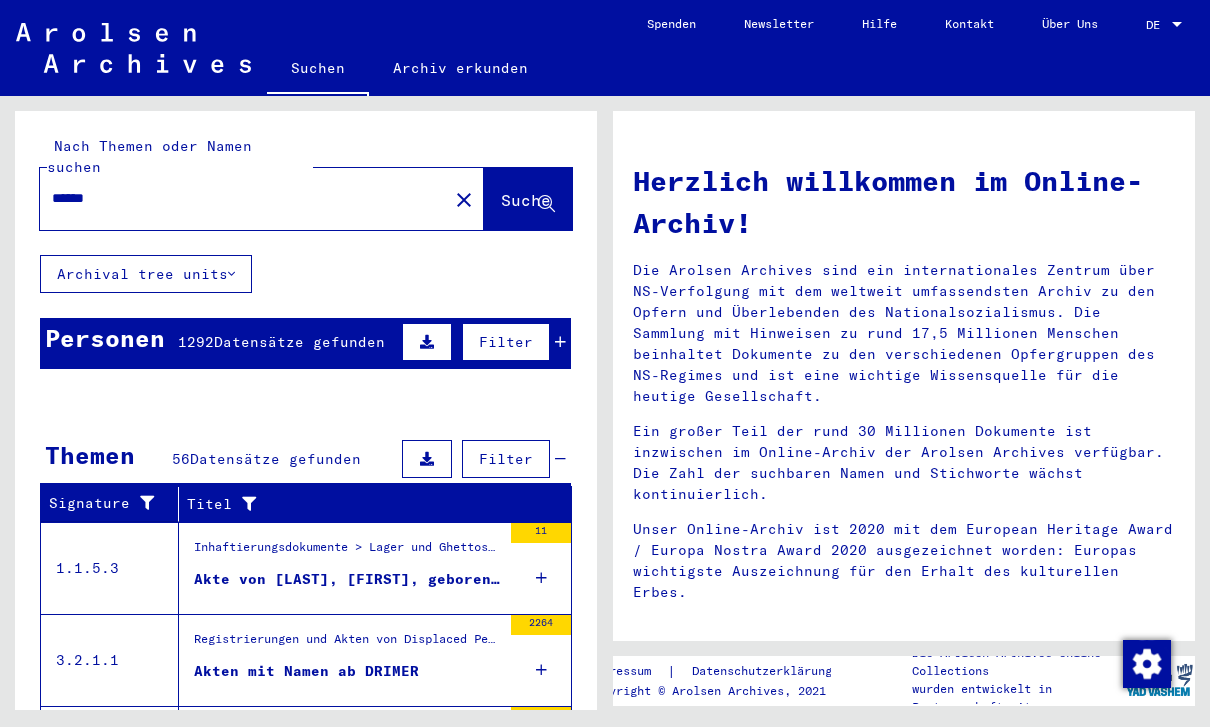 scroll, scrollTop: 0, scrollLeft: 0, axis: both 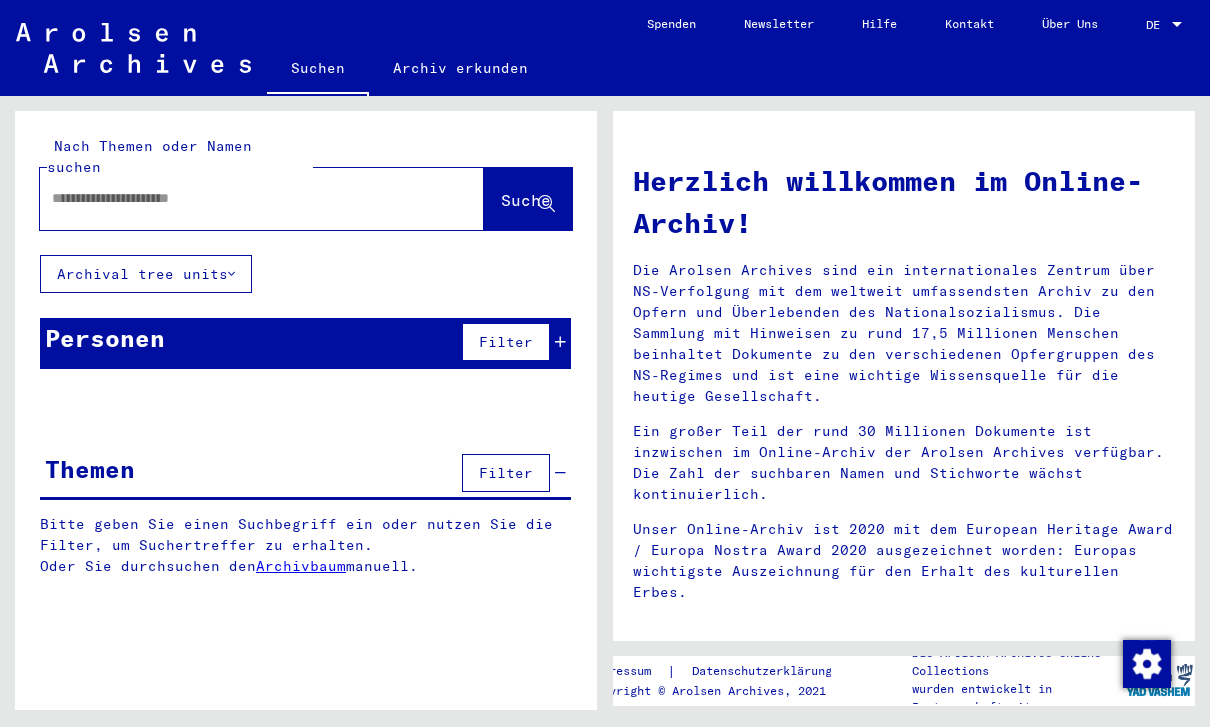 click at bounding box center [238, 198] 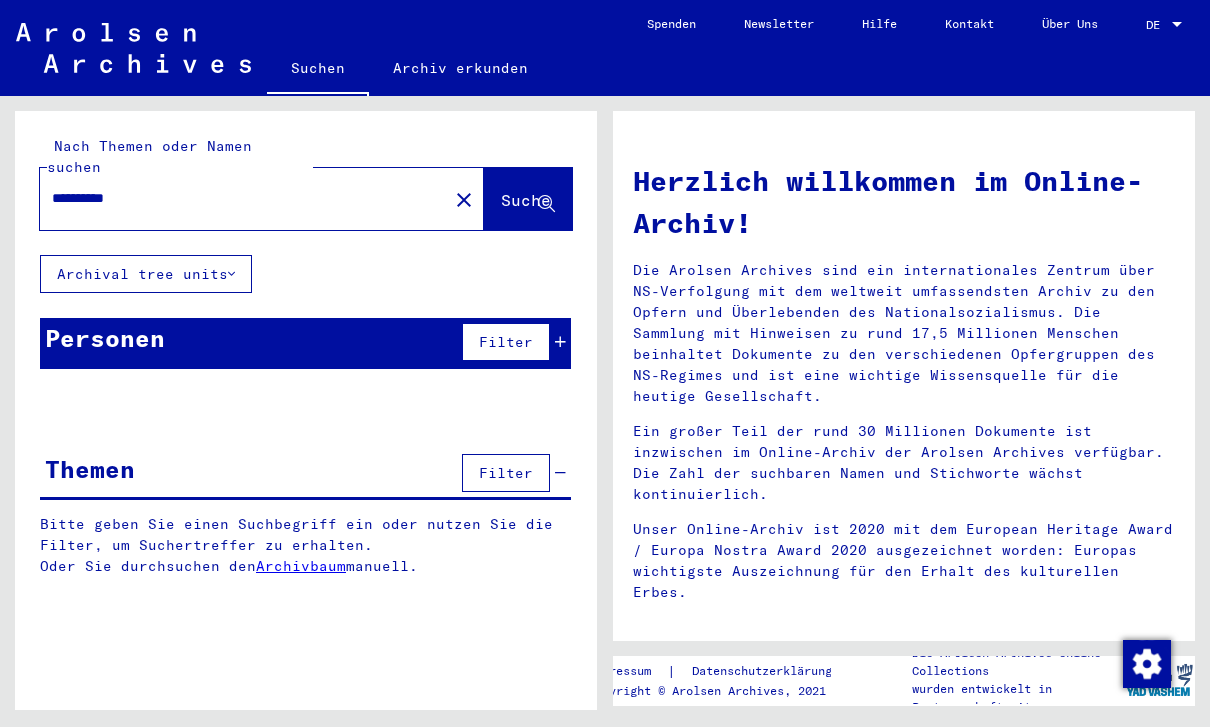 click on "Suche" at bounding box center (526, 200) 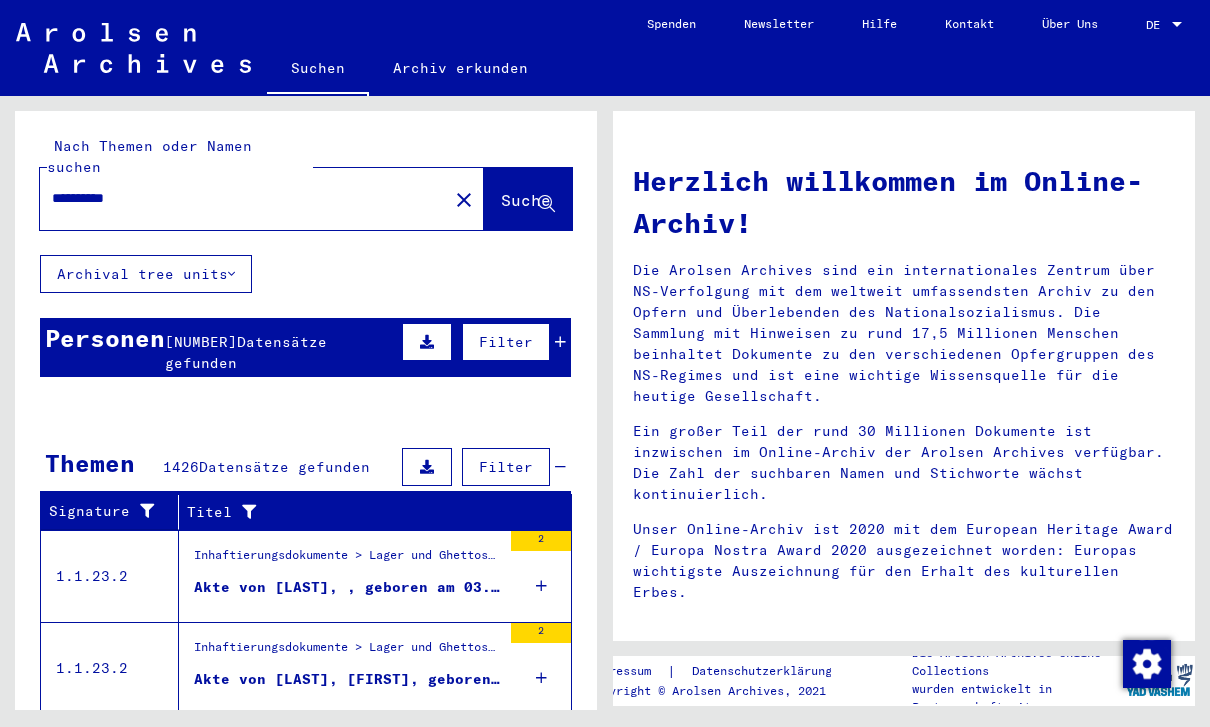scroll, scrollTop: 0, scrollLeft: 0, axis: both 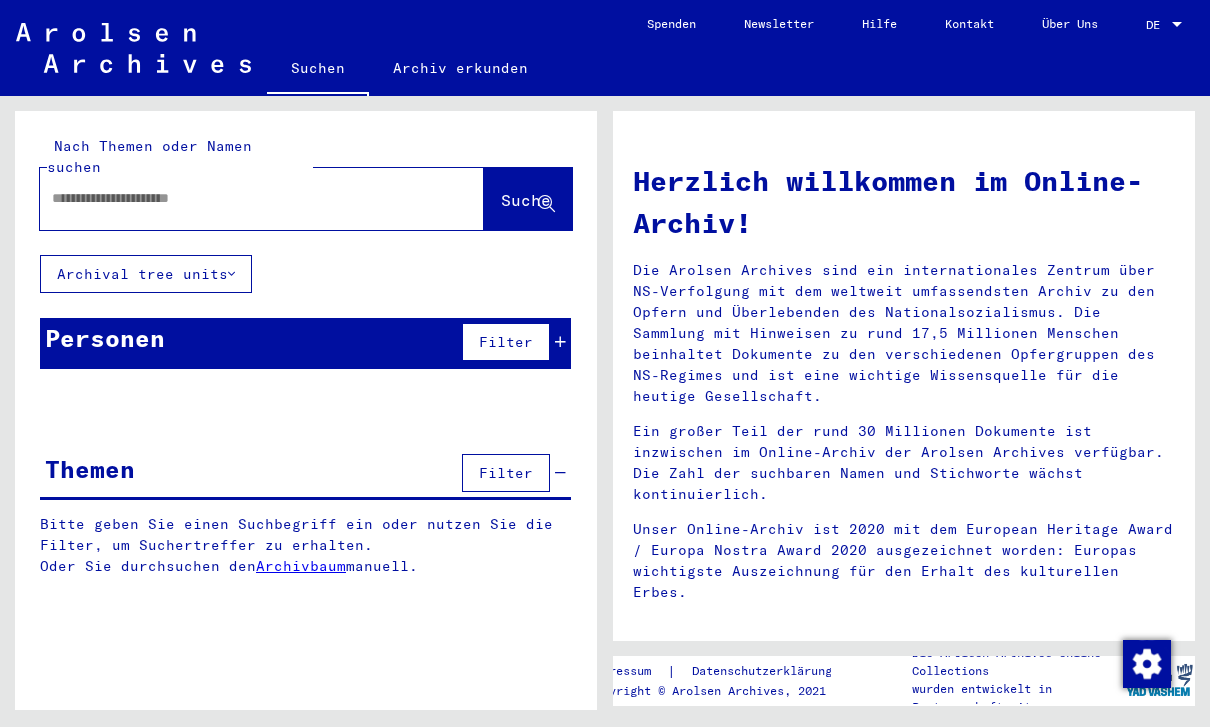 click at bounding box center (238, 198) 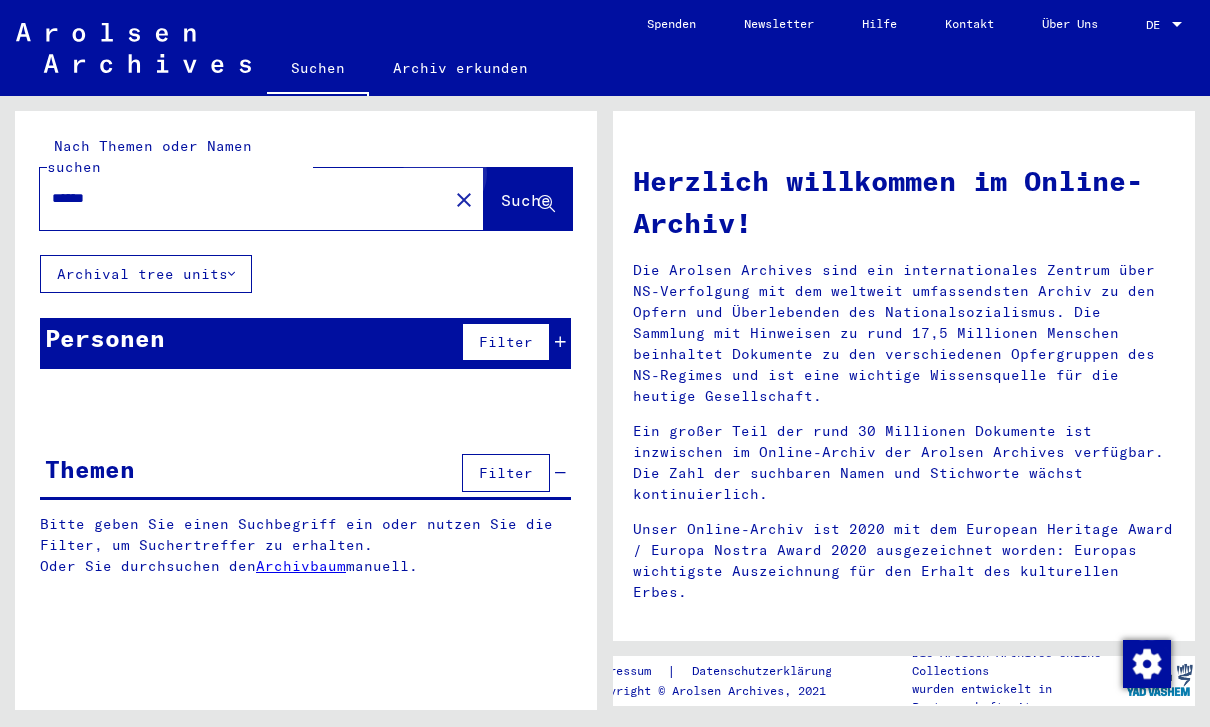 click on "Suche" at bounding box center (526, 200) 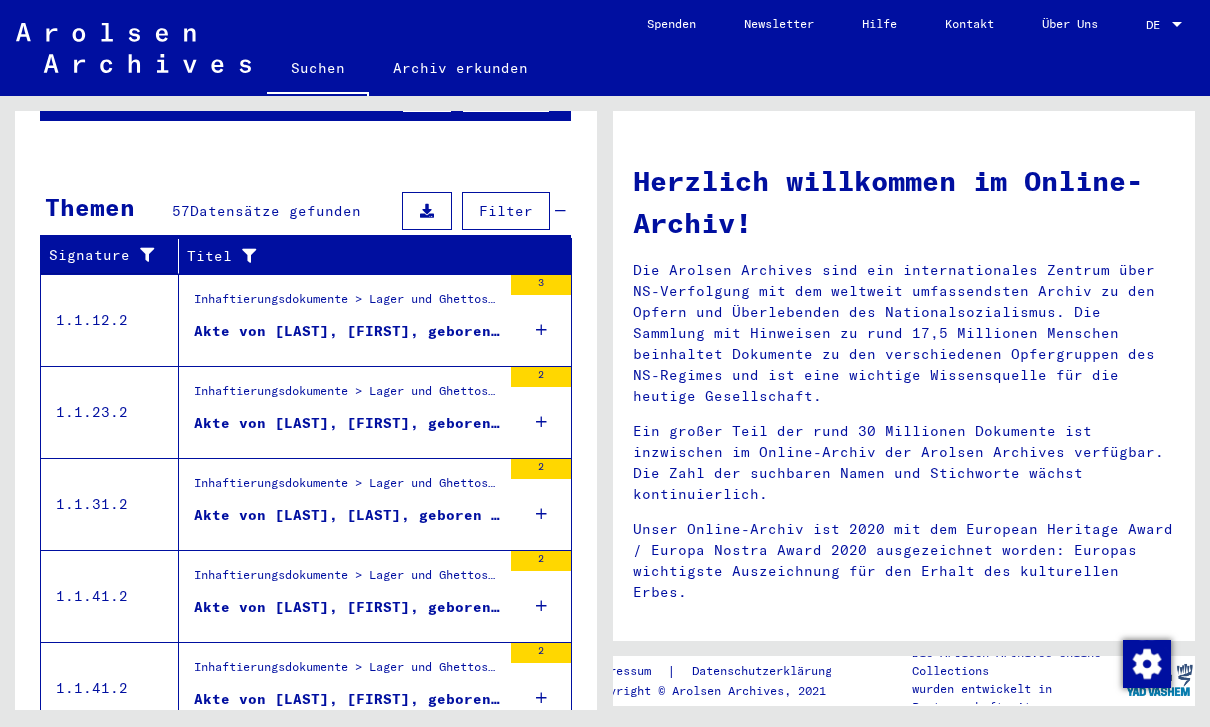scroll, scrollTop: 247, scrollLeft: 0, axis: vertical 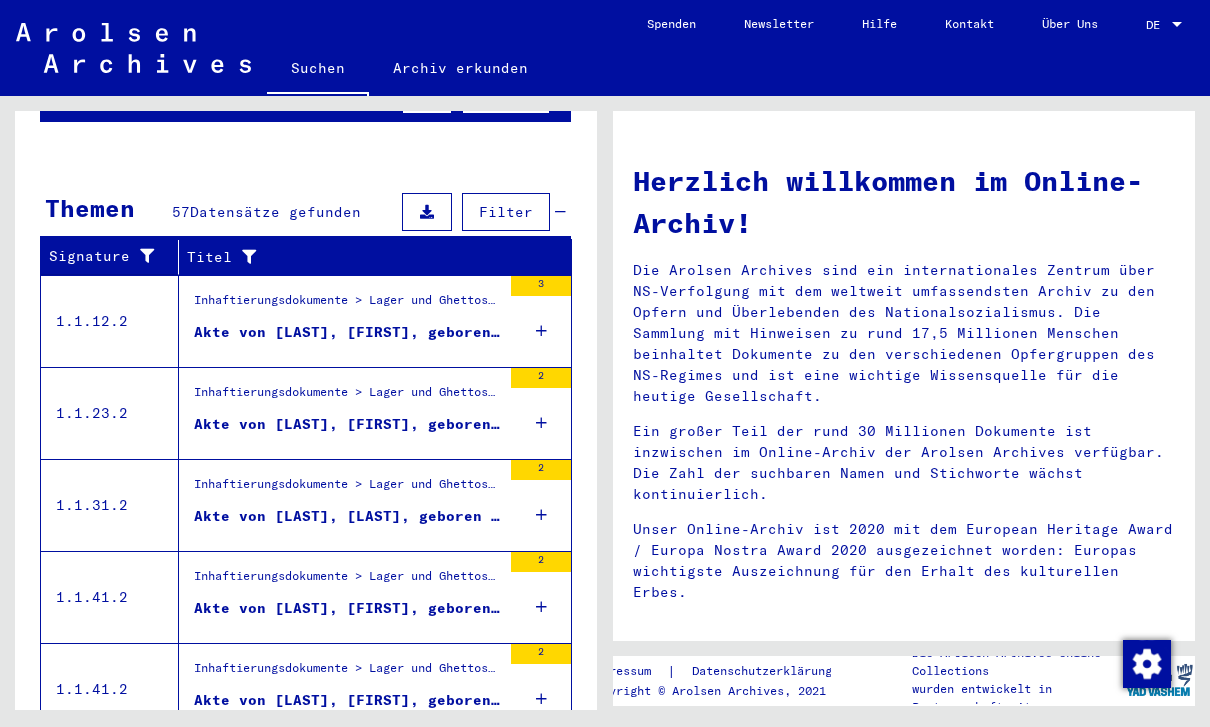 click on "Alle Ergebnisse anzeigen" at bounding box center [170, 765] 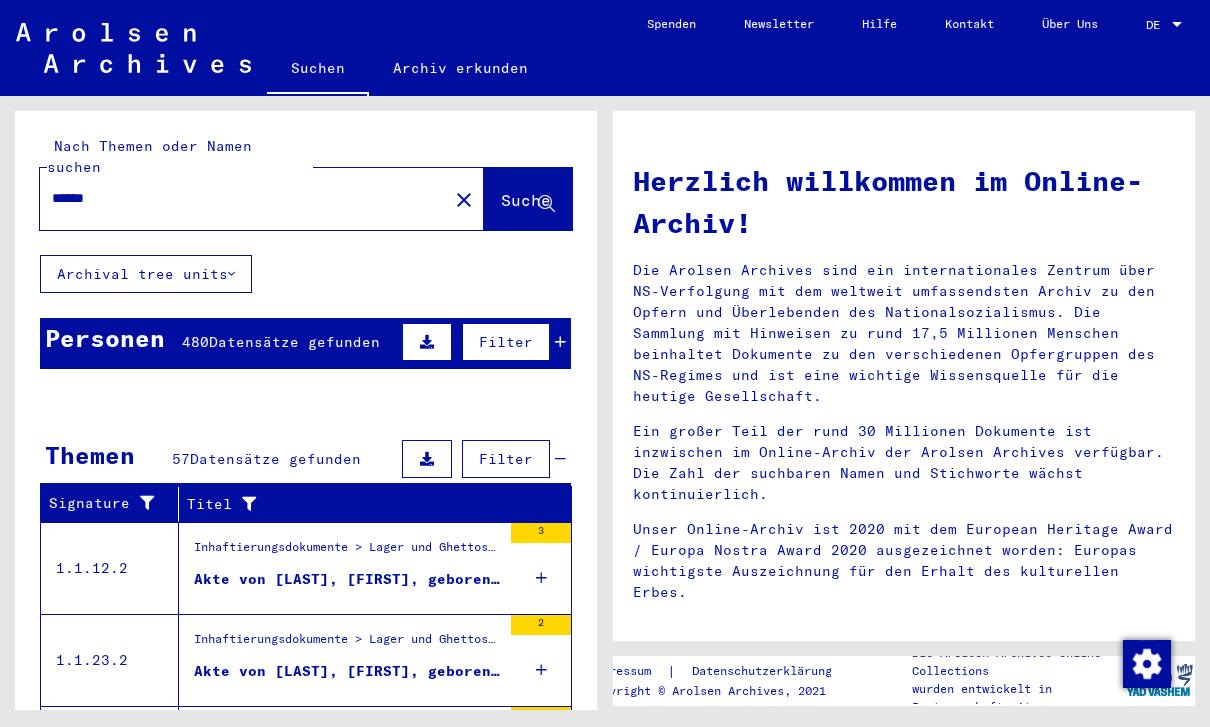scroll, scrollTop: 0, scrollLeft: 0, axis: both 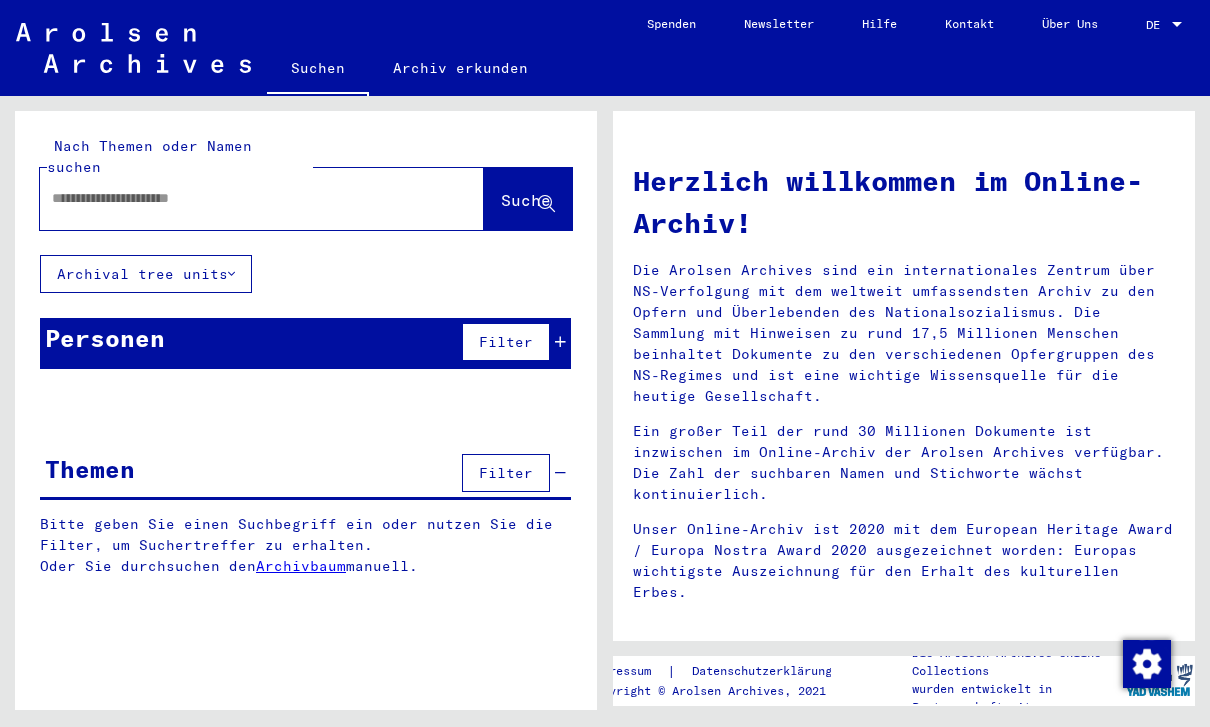 click at bounding box center [238, 198] 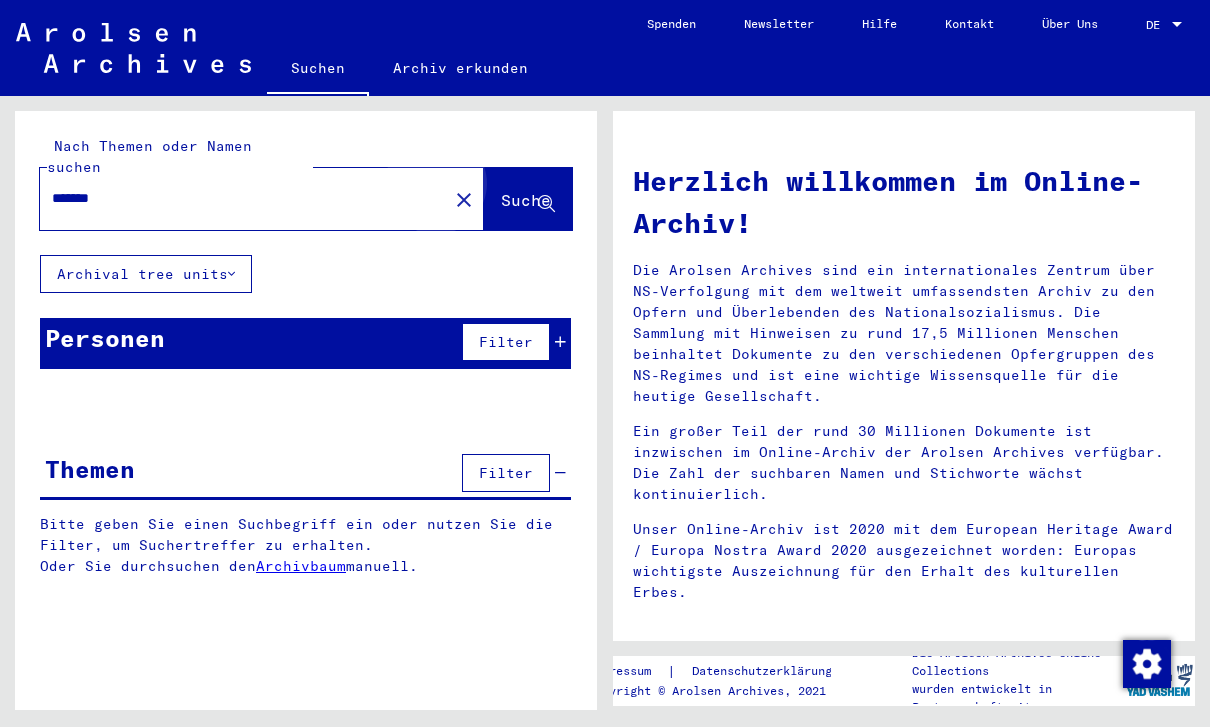 type on "*******" 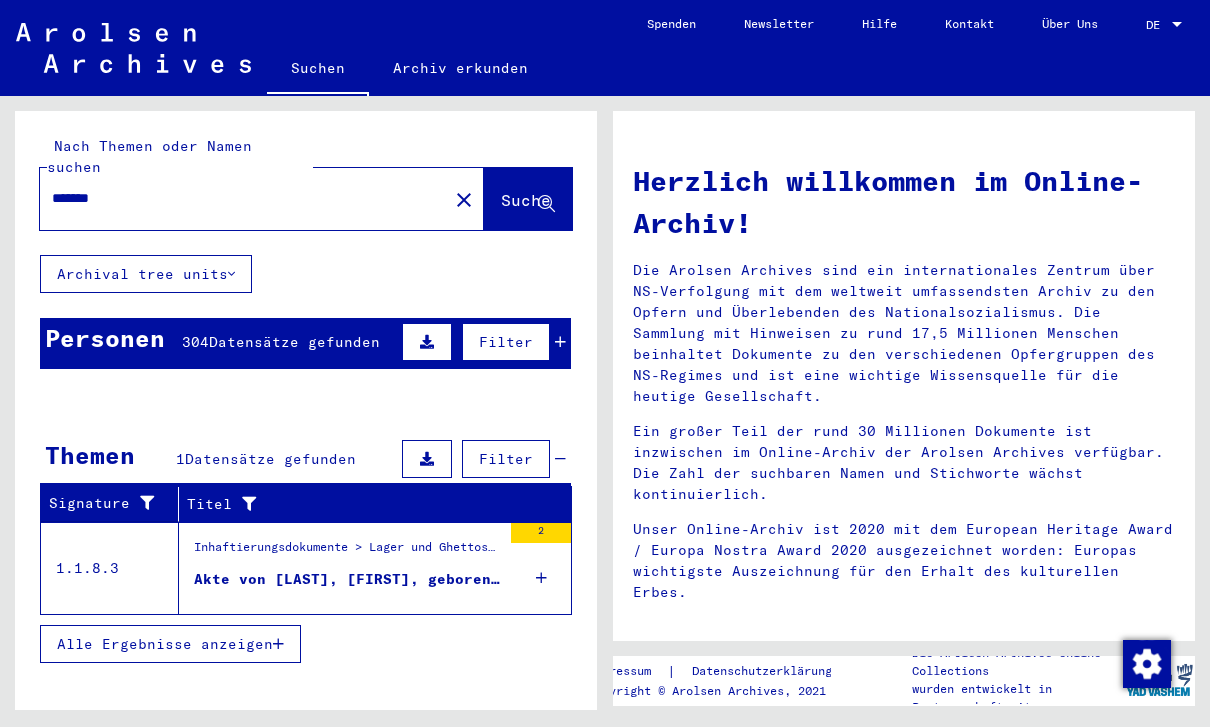 click on "Akte von [LAST], [FIRST], geboren am [DATE]" at bounding box center [347, 579] 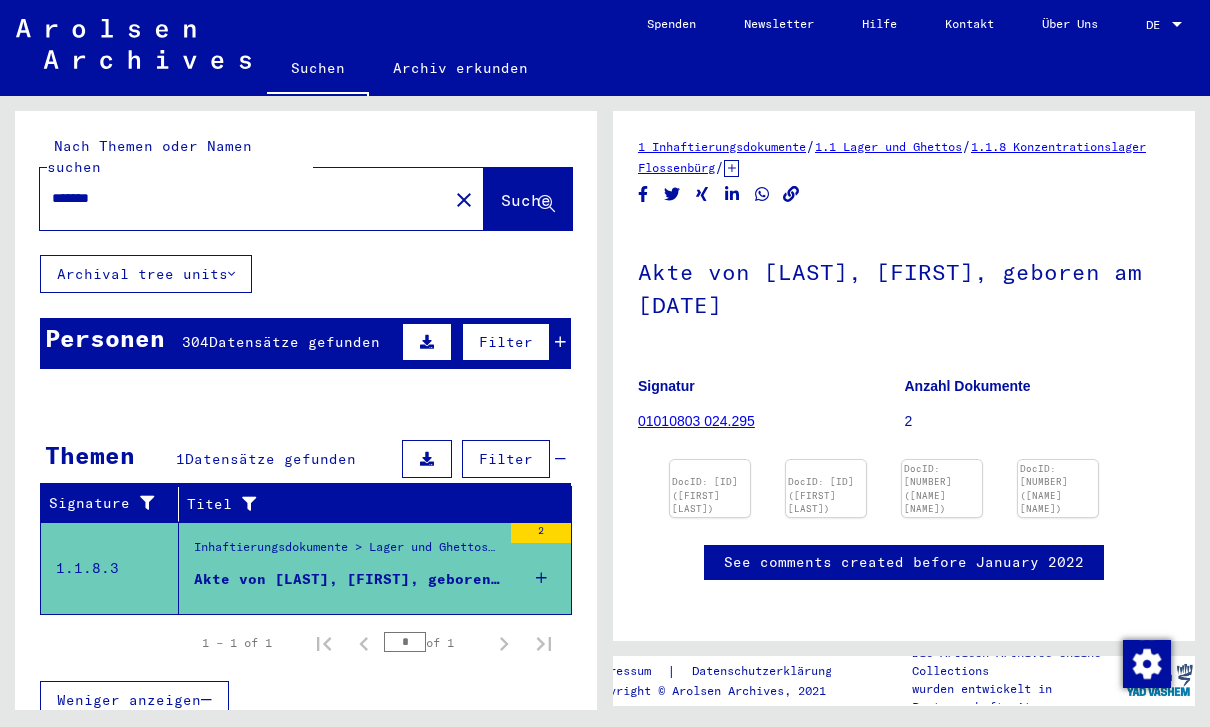 scroll, scrollTop: 0, scrollLeft: 0, axis: both 